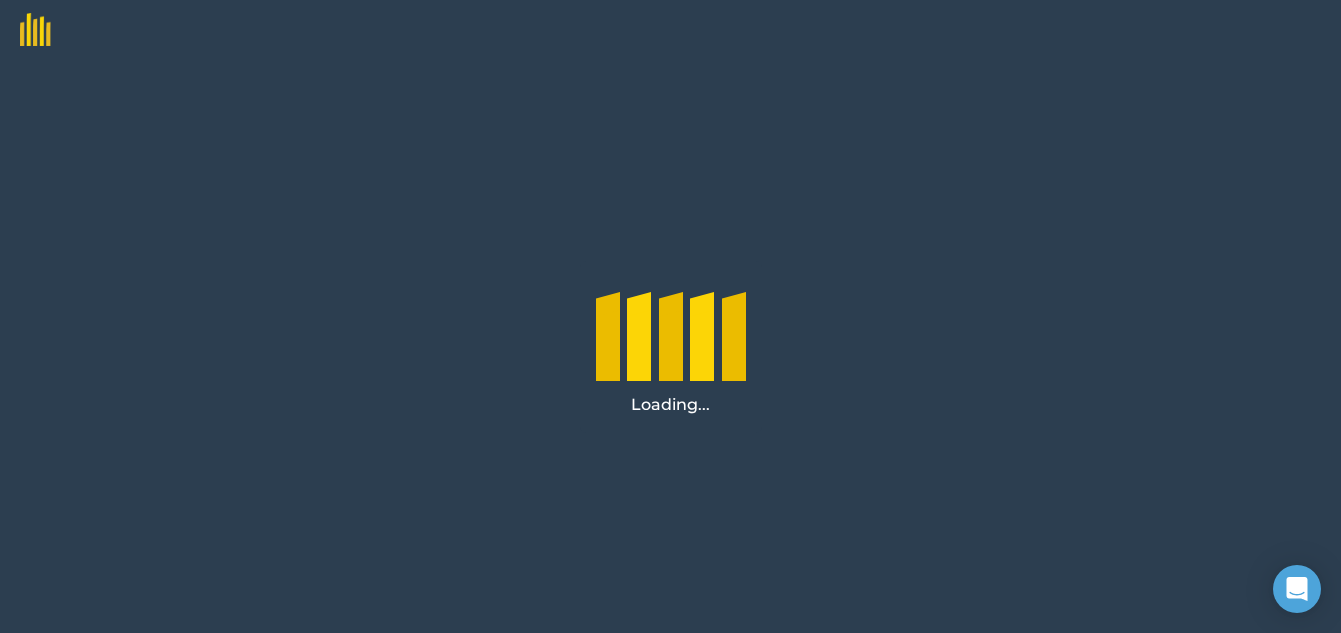 scroll, scrollTop: 0, scrollLeft: 0, axis: both 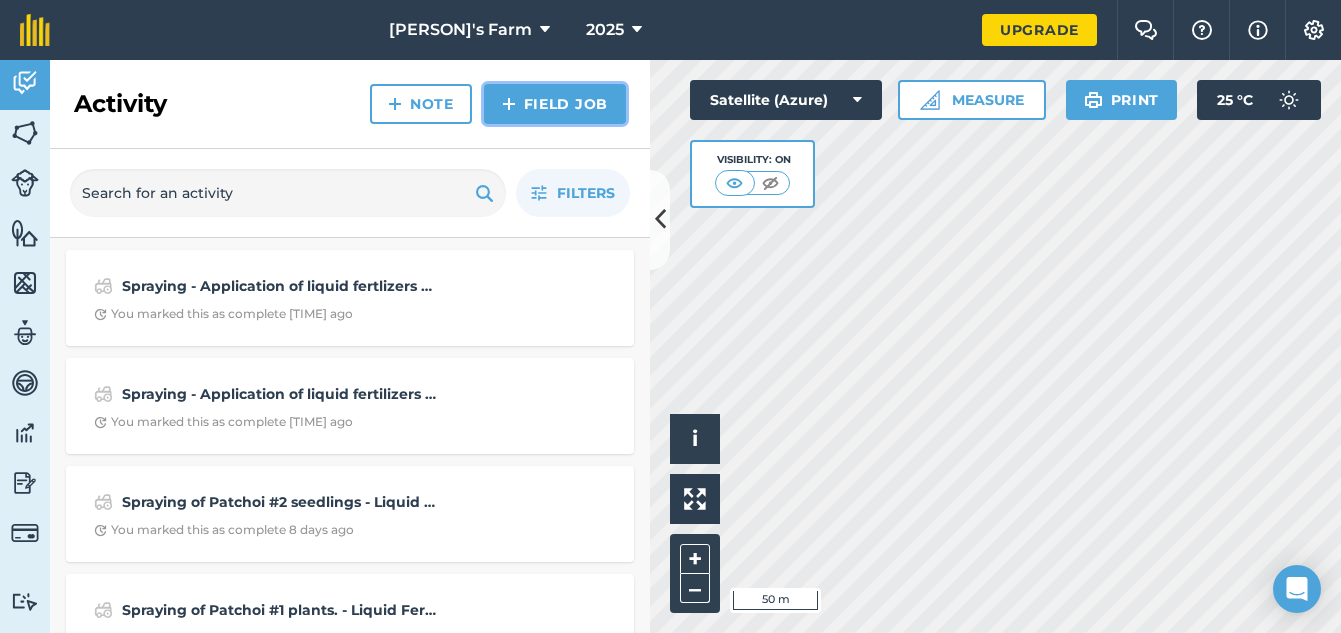 click on "Field Job" at bounding box center (555, 104) 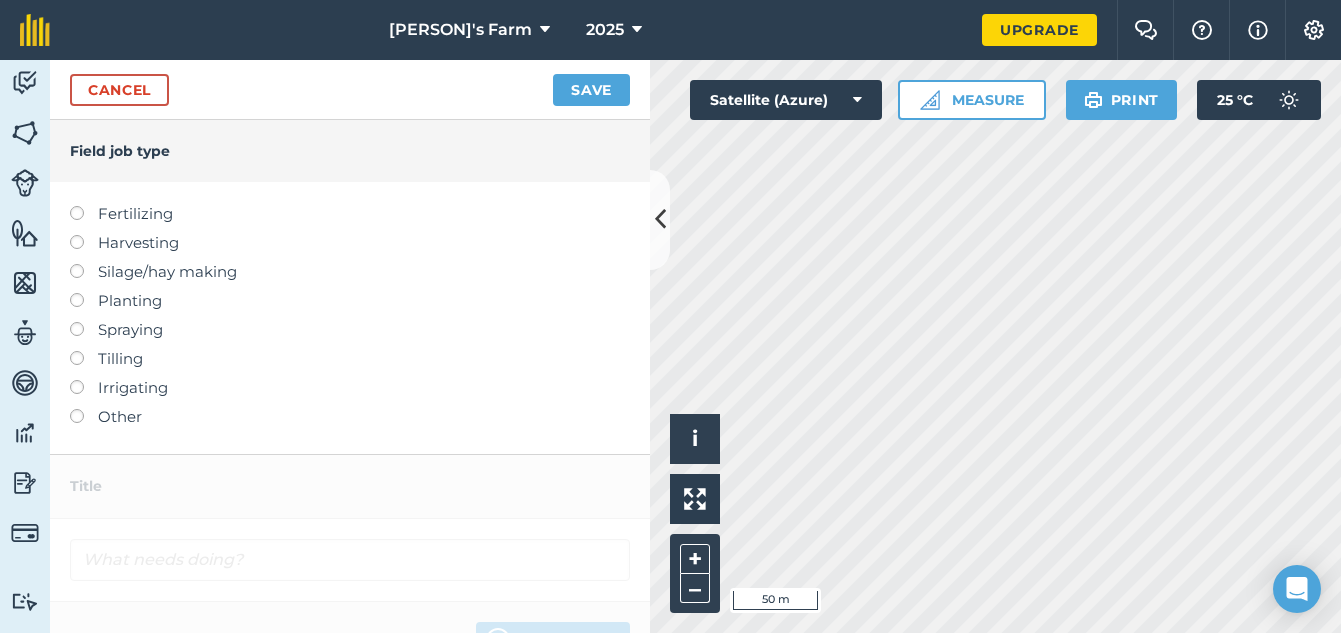 click at bounding box center (84, 322) 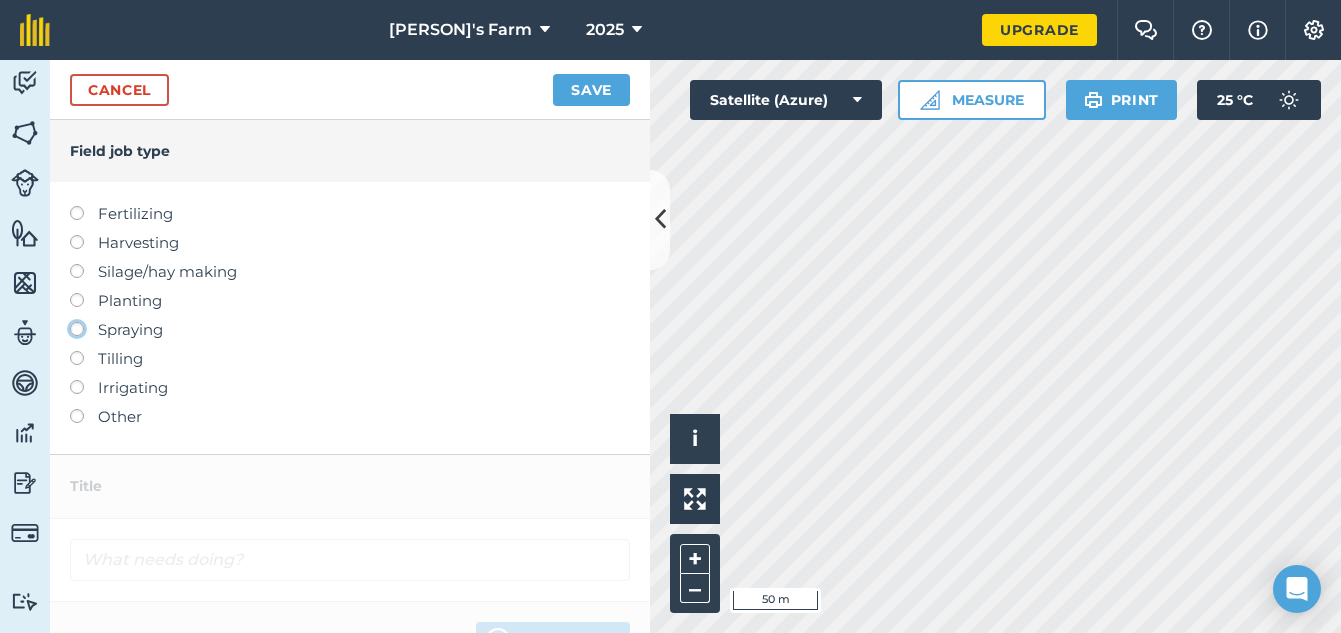 click on "Spraying" at bounding box center [-9943, 328] 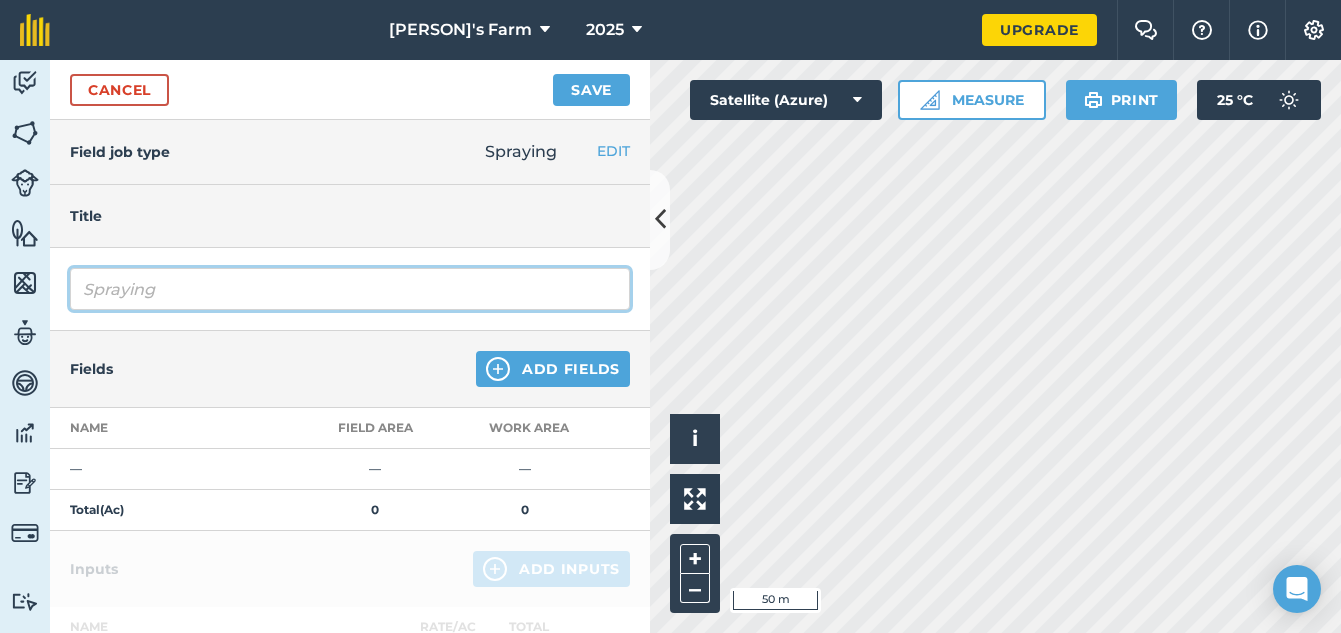 click on "Spraying" at bounding box center [350, 289] 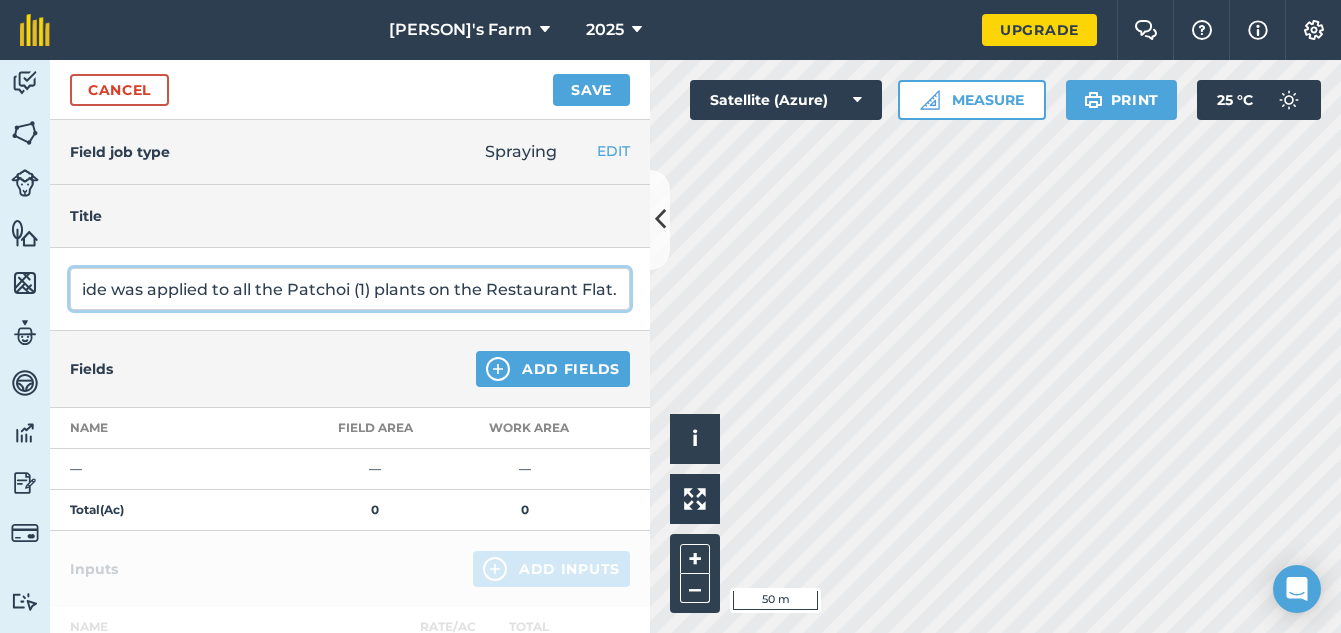 scroll, scrollTop: 0, scrollLeft: 401, axis: horizontal 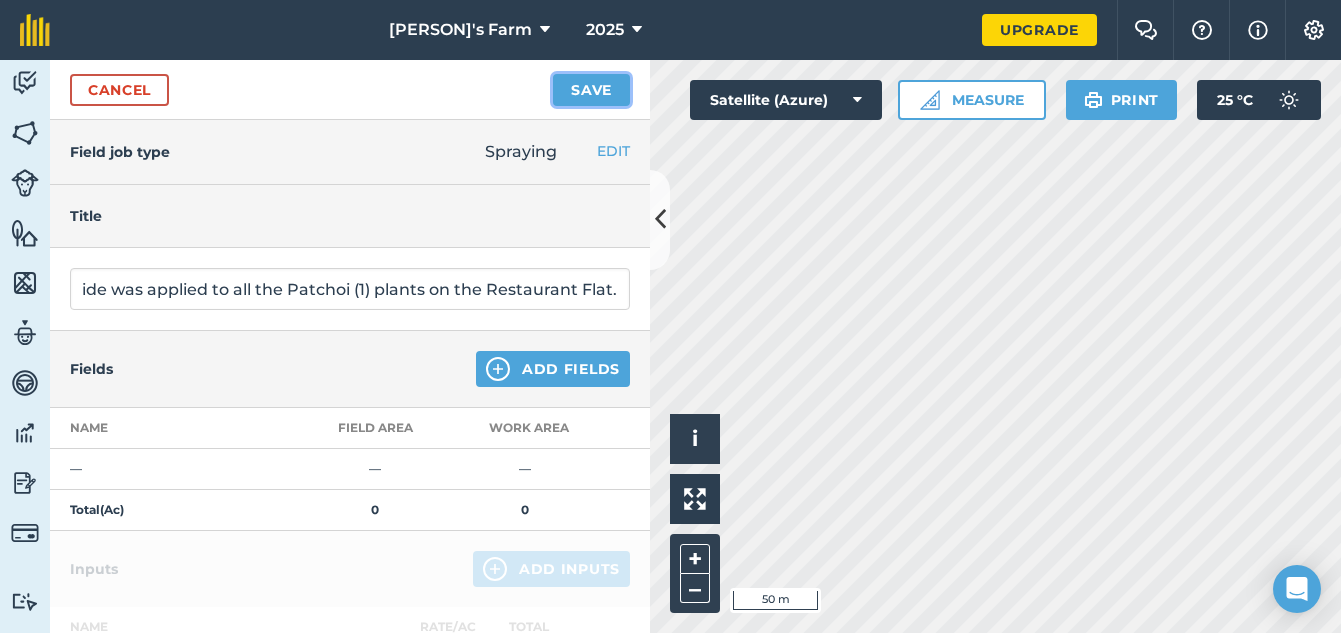 click on "Save" at bounding box center (591, 90) 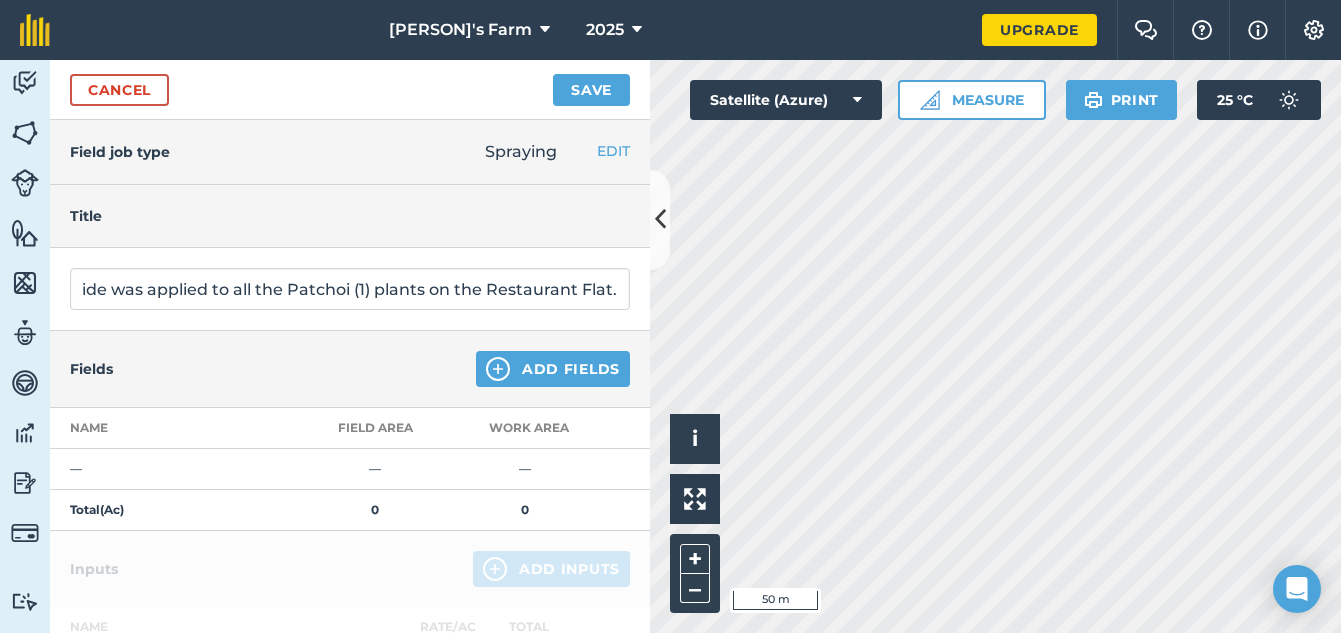 scroll, scrollTop: 0, scrollLeft: 0, axis: both 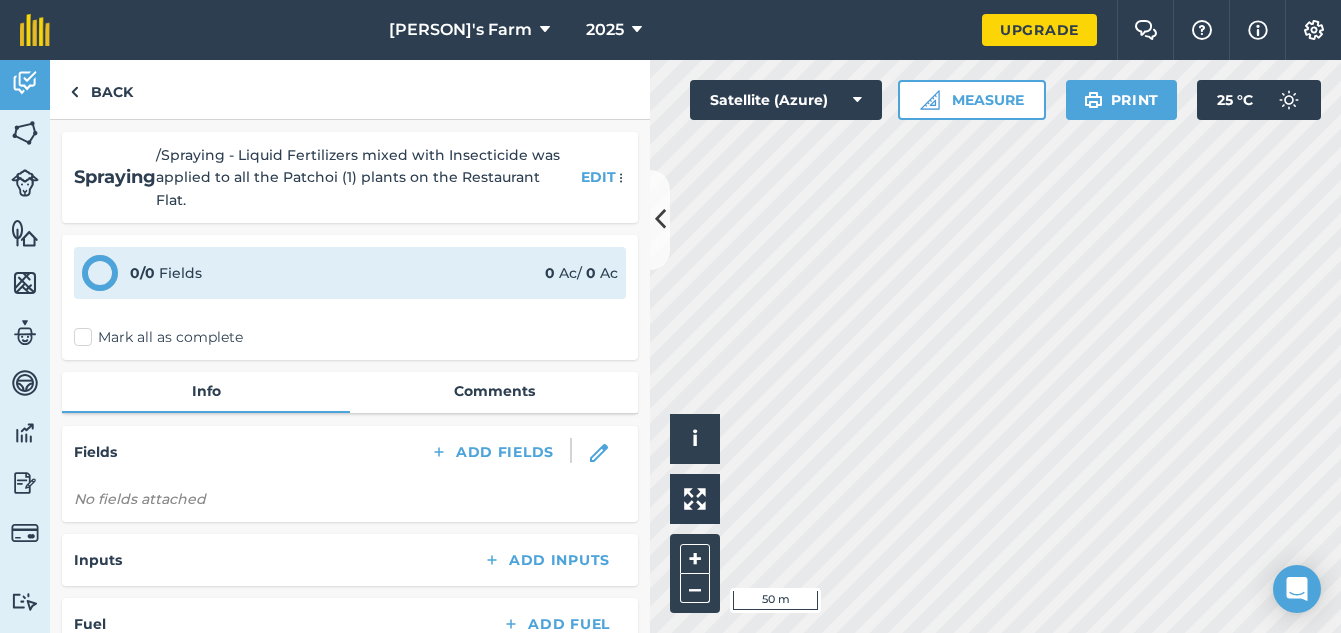 click on "Mark all as complete" at bounding box center (158, 337) 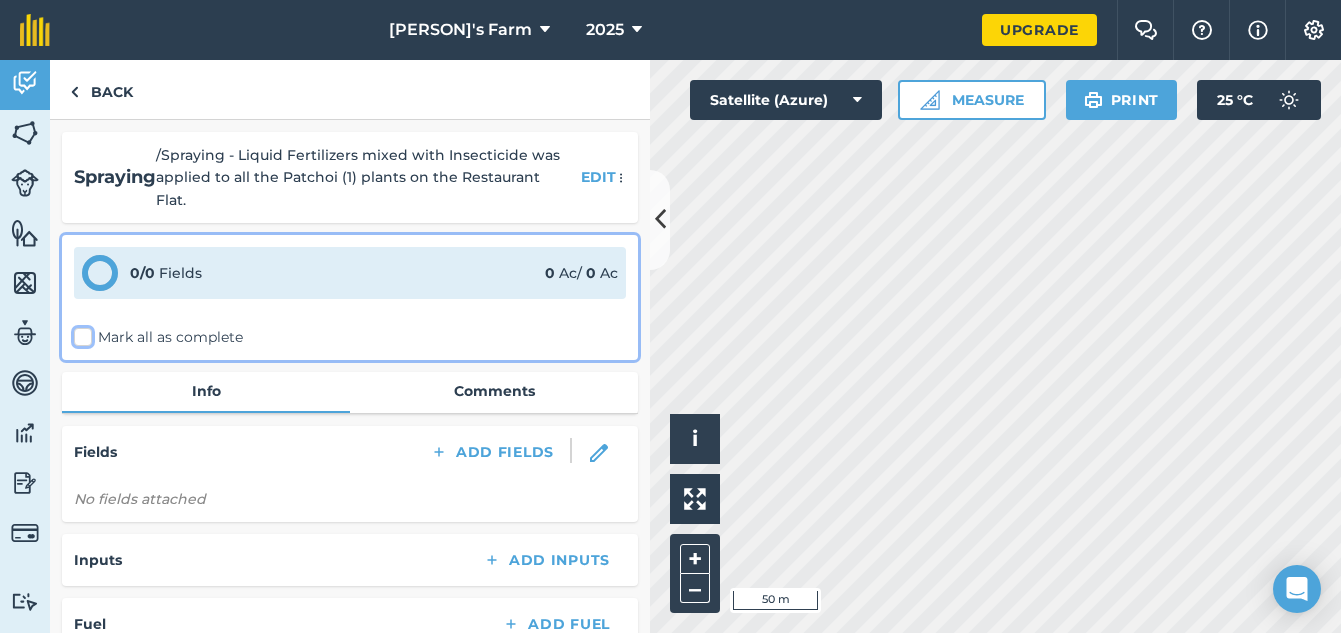 click on "Mark all as complete" at bounding box center [80, 333] 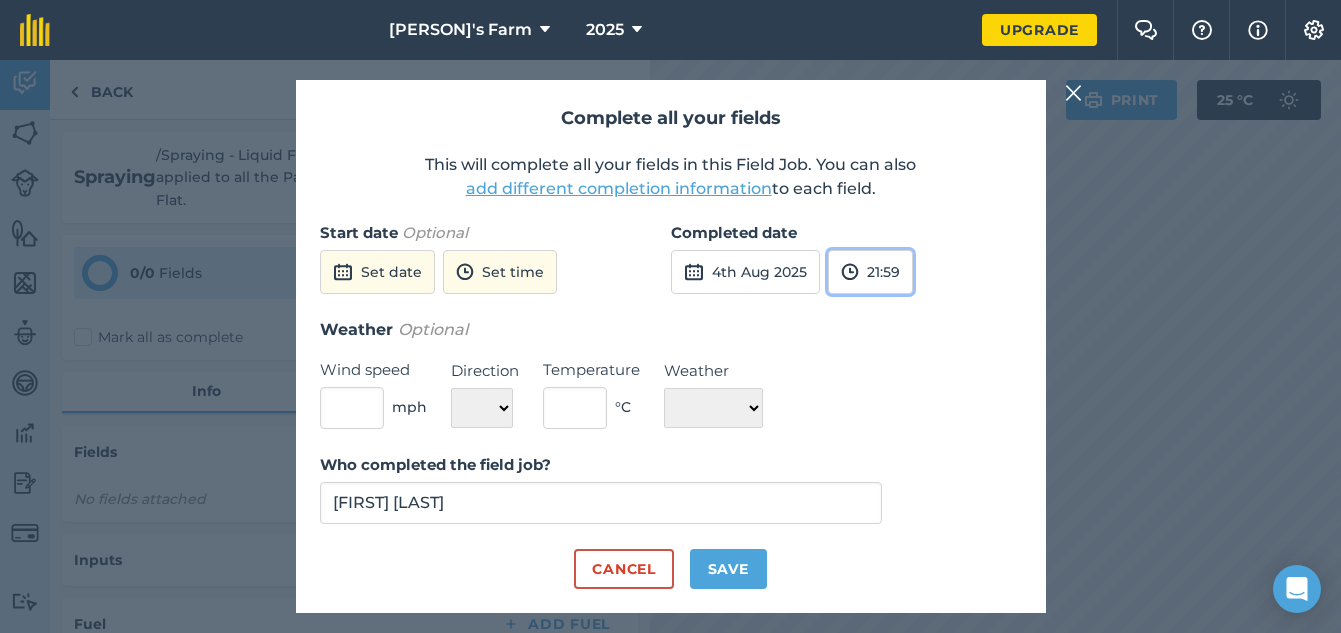 click on "21:59" at bounding box center [870, 272] 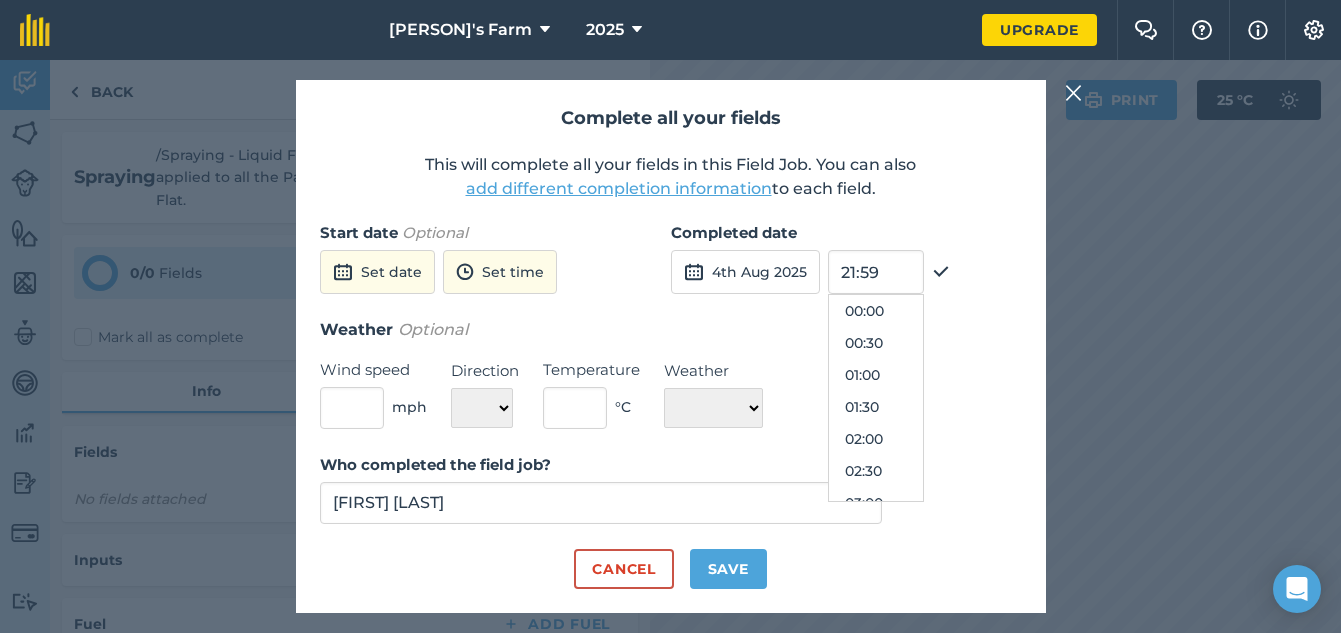 scroll, scrollTop: 1312, scrollLeft: 0, axis: vertical 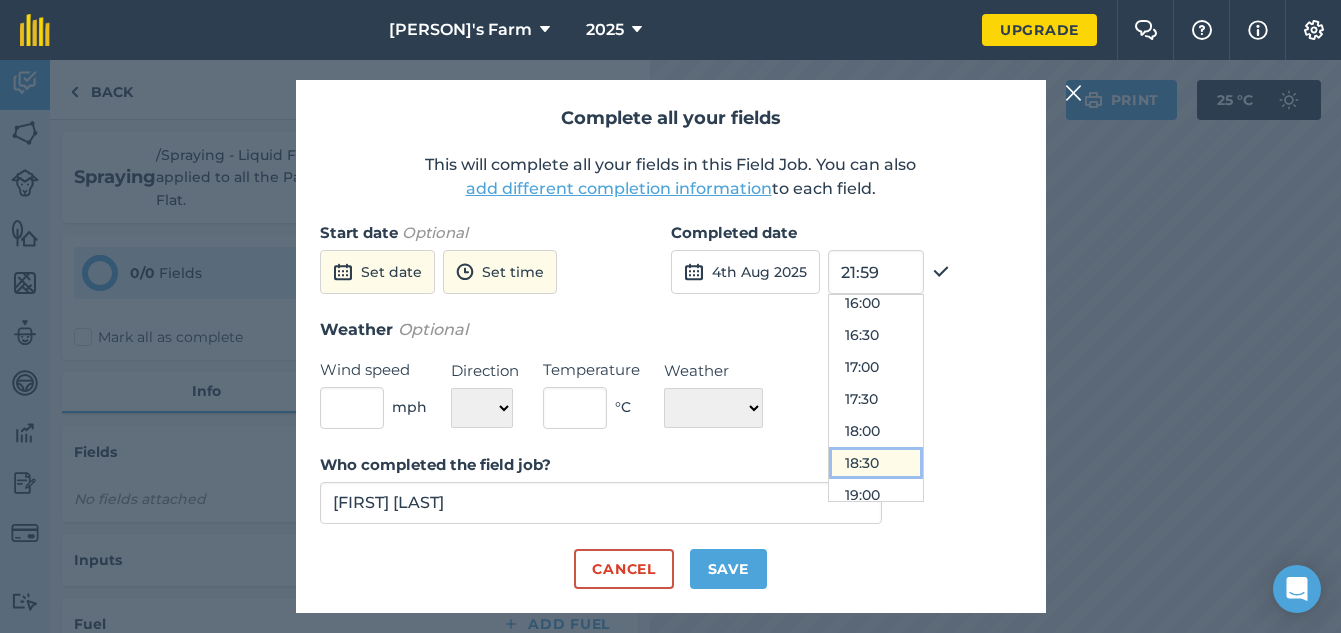 click on "18:30" at bounding box center [876, 463] 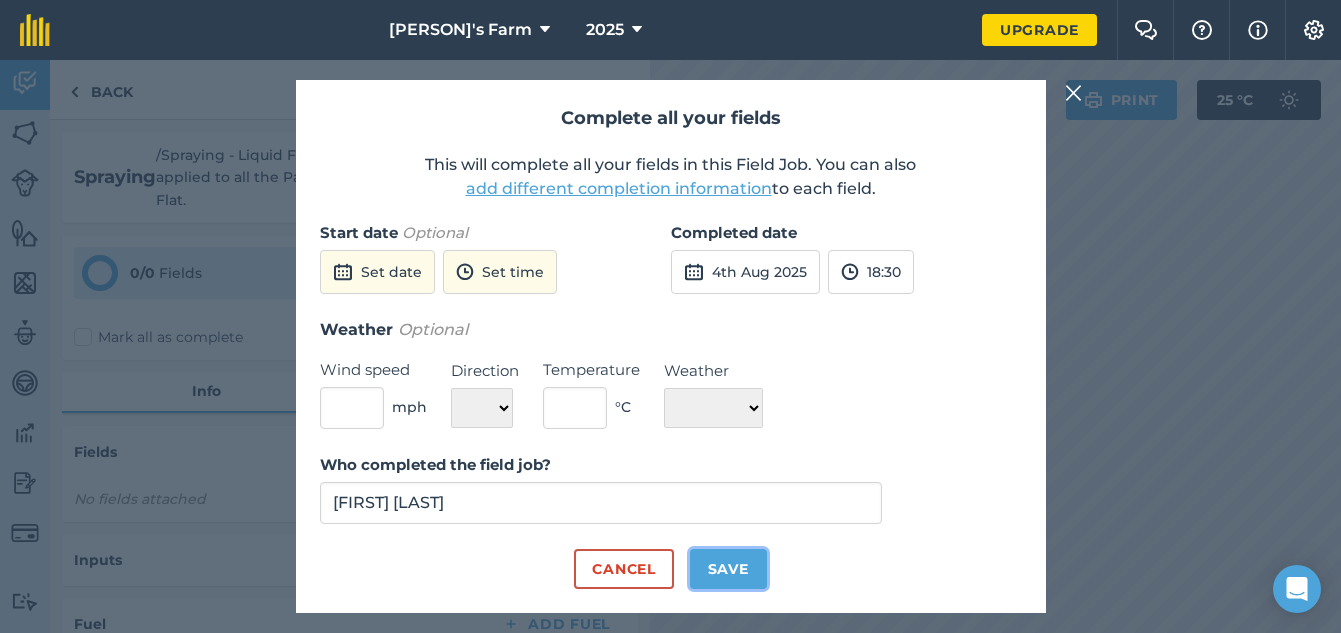 click on "Save" at bounding box center [728, 569] 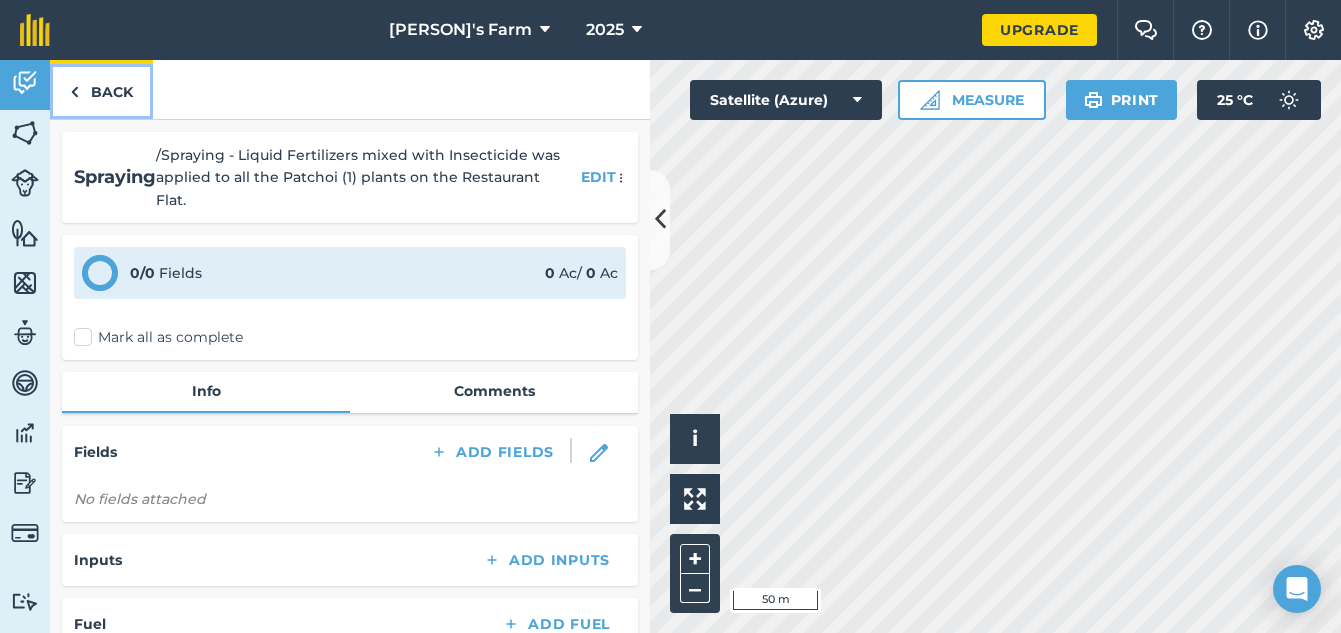 click on "Back" at bounding box center [101, 89] 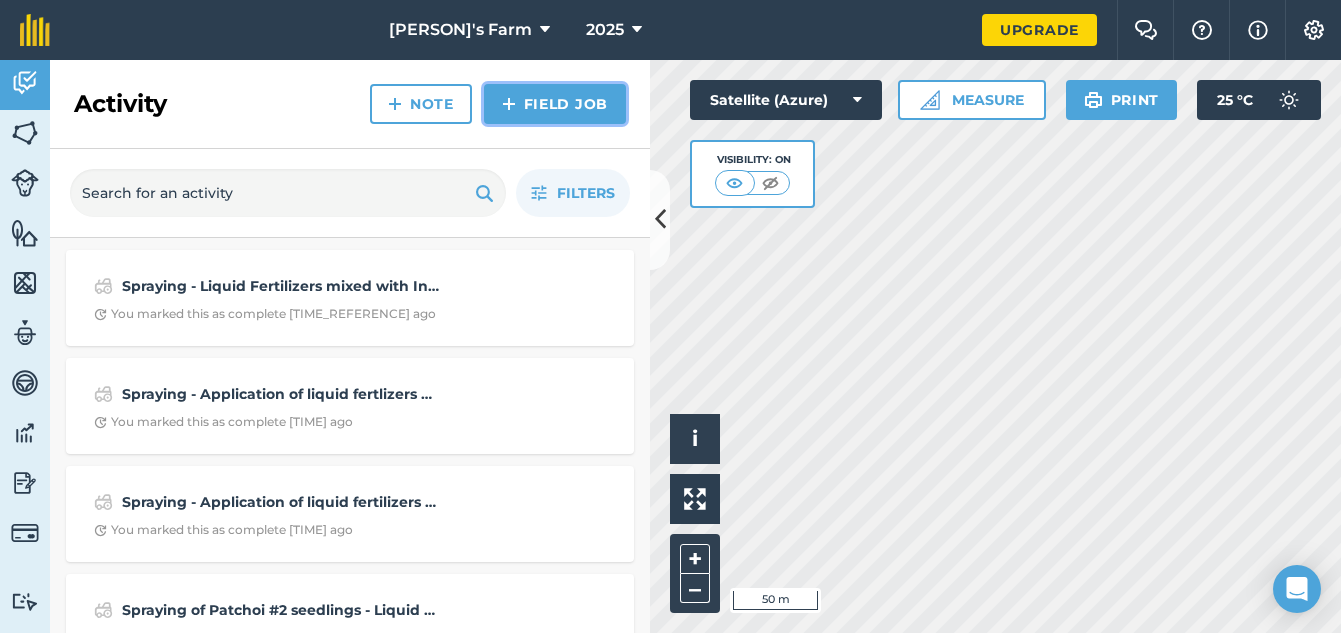 click on "Field Job" at bounding box center [555, 104] 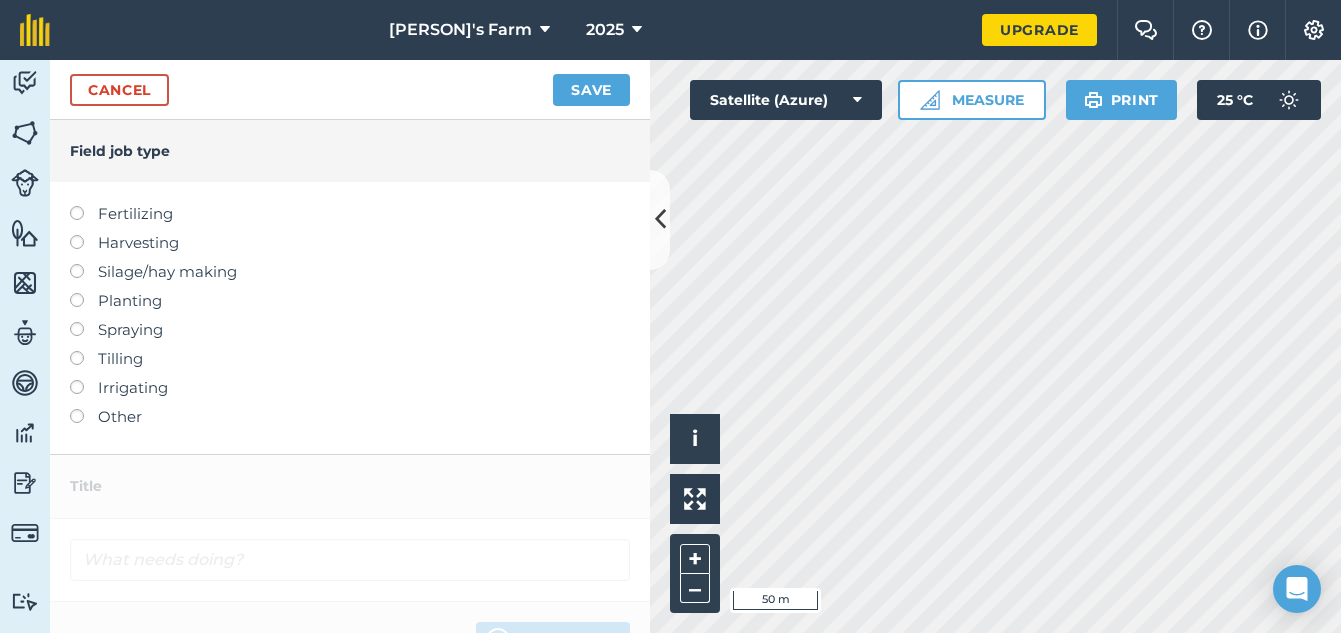 click at bounding box center [84, 322] 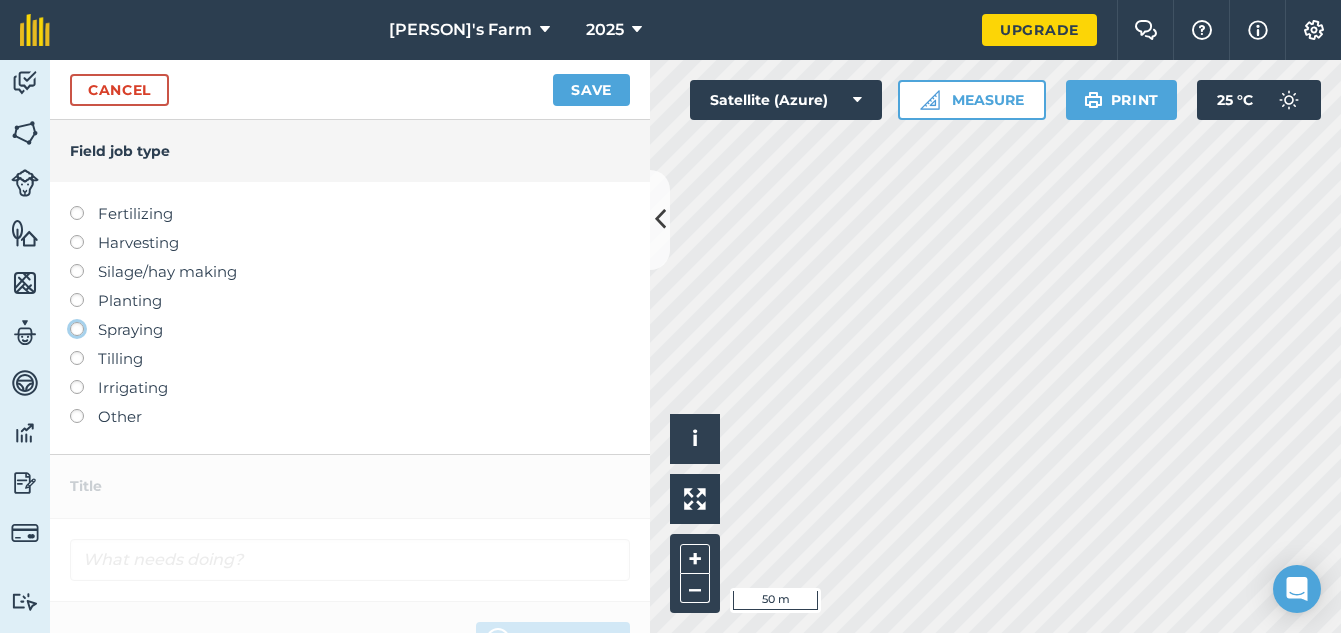 click on "Spraying" at bounding box center [-9943, 328] 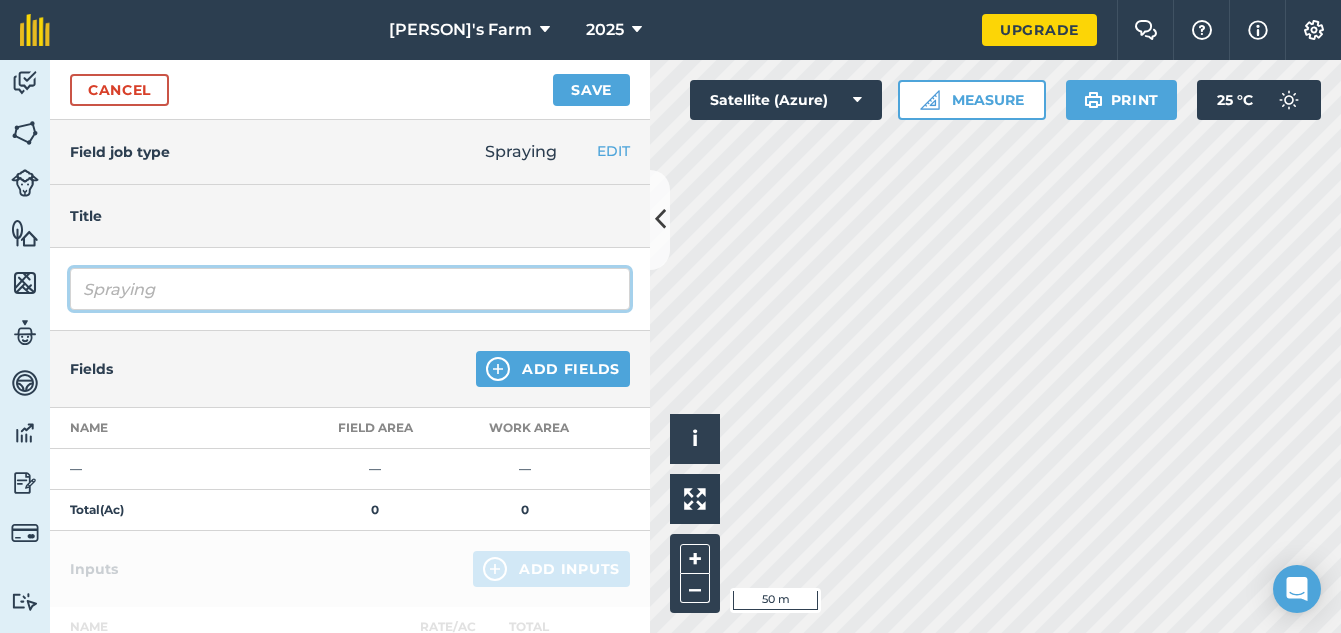 click on "Spraying" at bounding box center [350, 289] 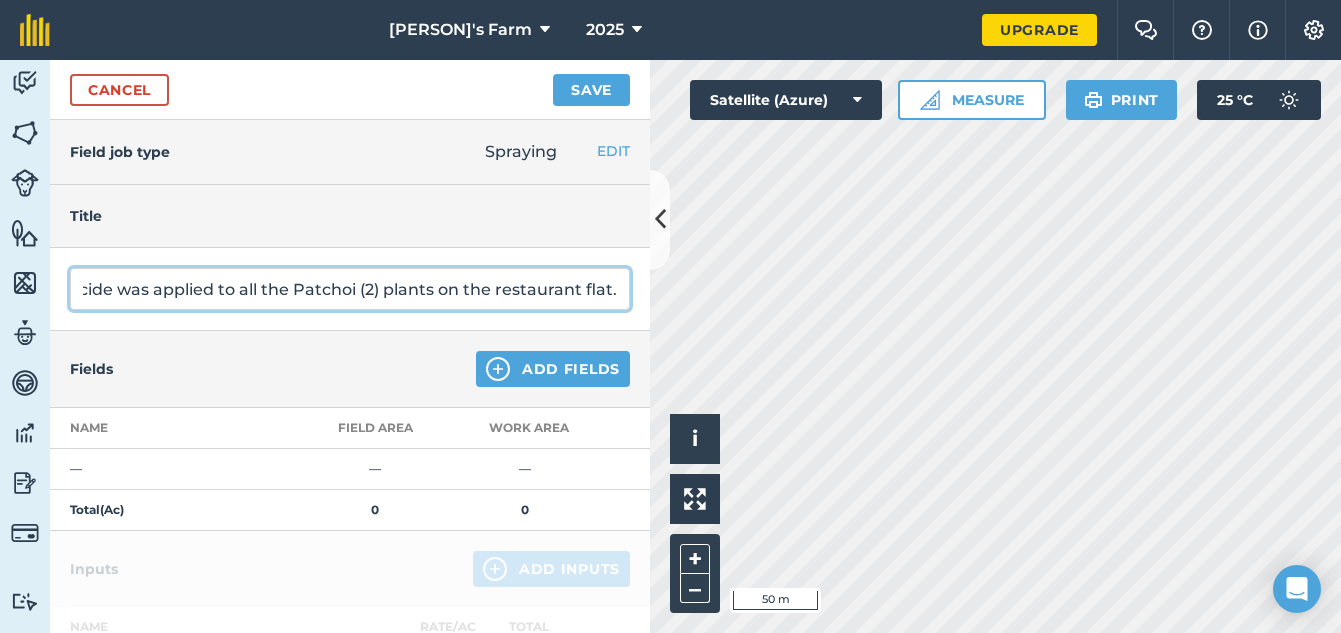 scroll, scrollTop: 0, scrollLeft: 395, axis: horizontal 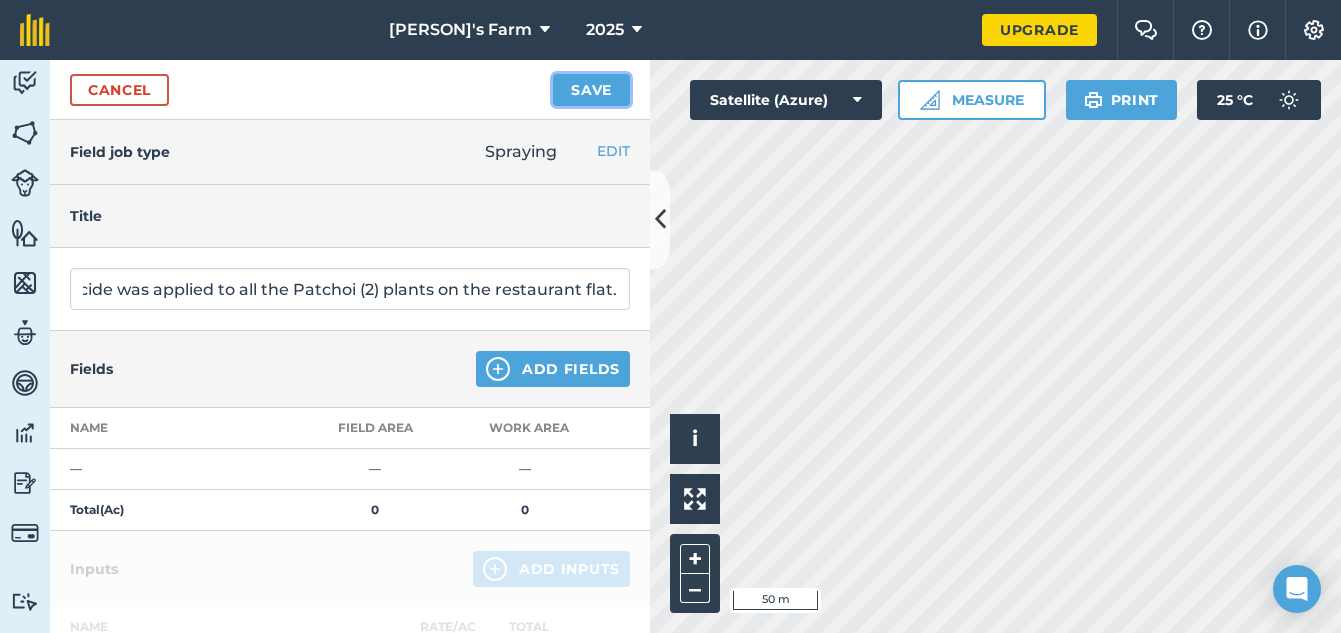 click on "Save" at bounding box center [591, 90] 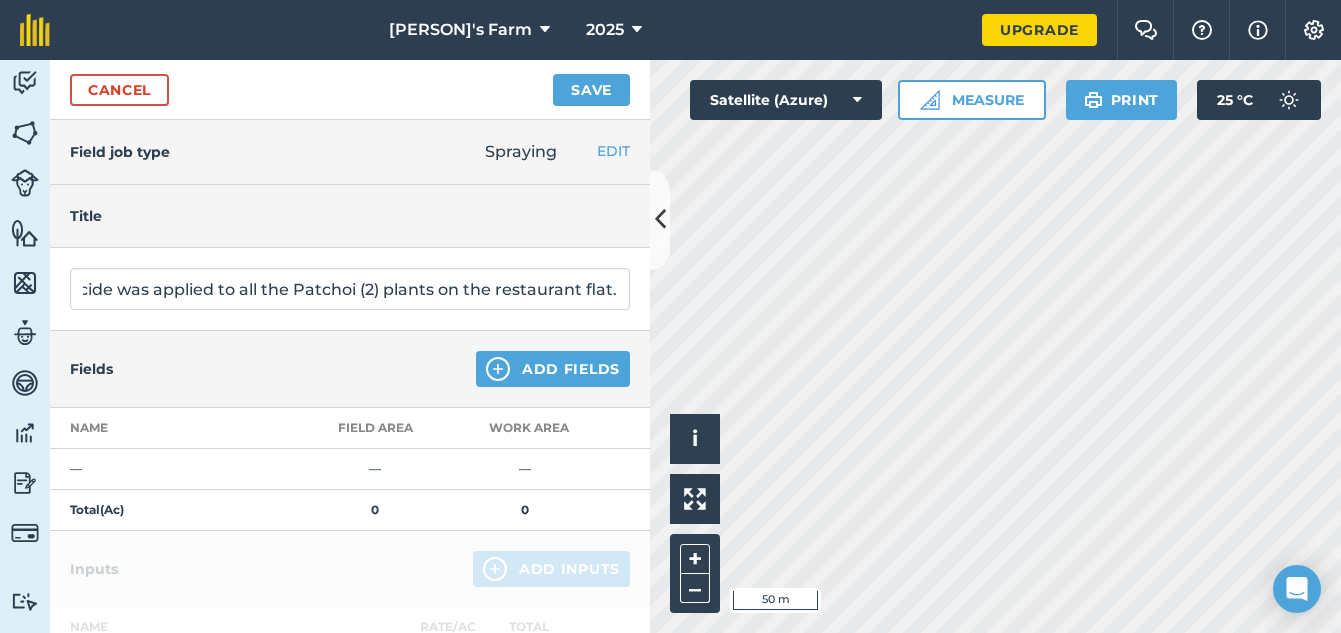 scroll, scrollTop: 0, scrollLeft: 0, axis: both 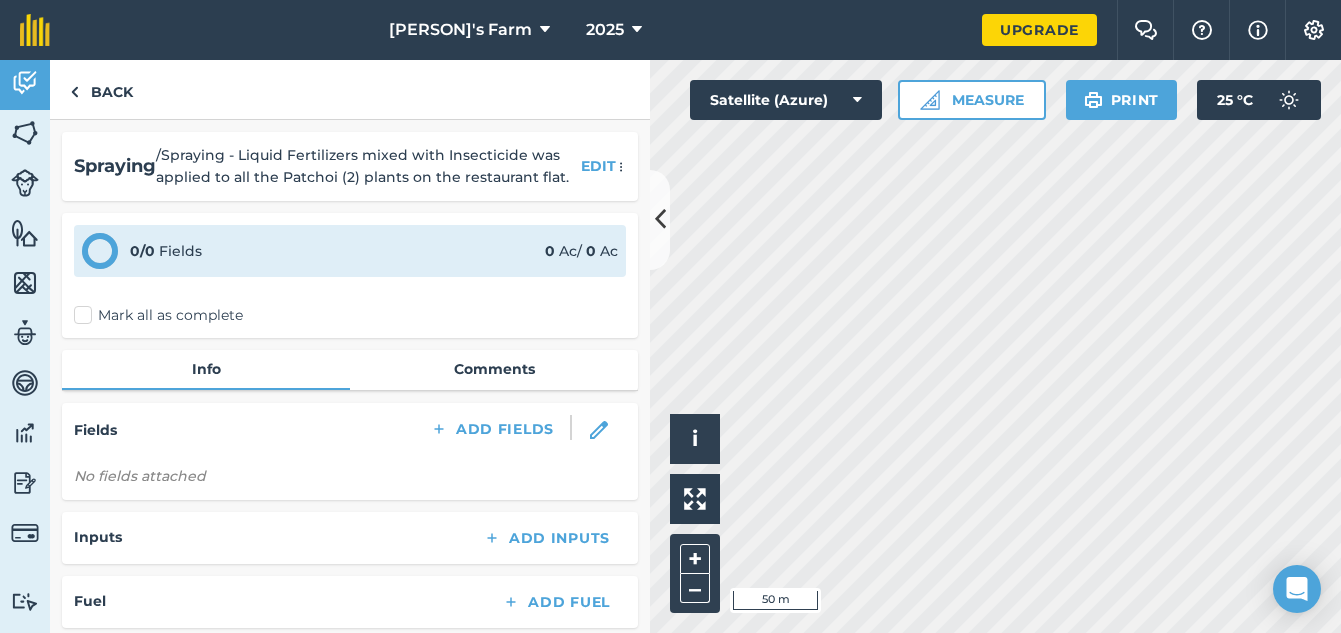 click on "Mark all as complete" at bounding box center [158, 315] 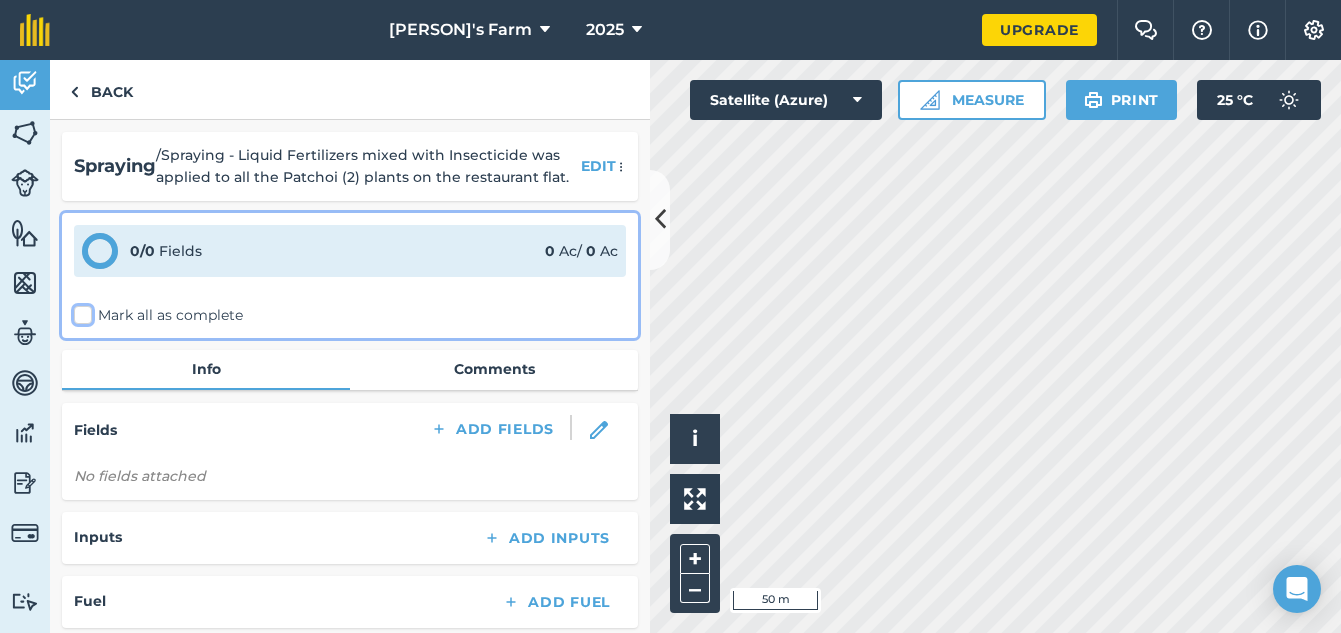 click on "Mark all as complete" at bounding box center (80, 311) 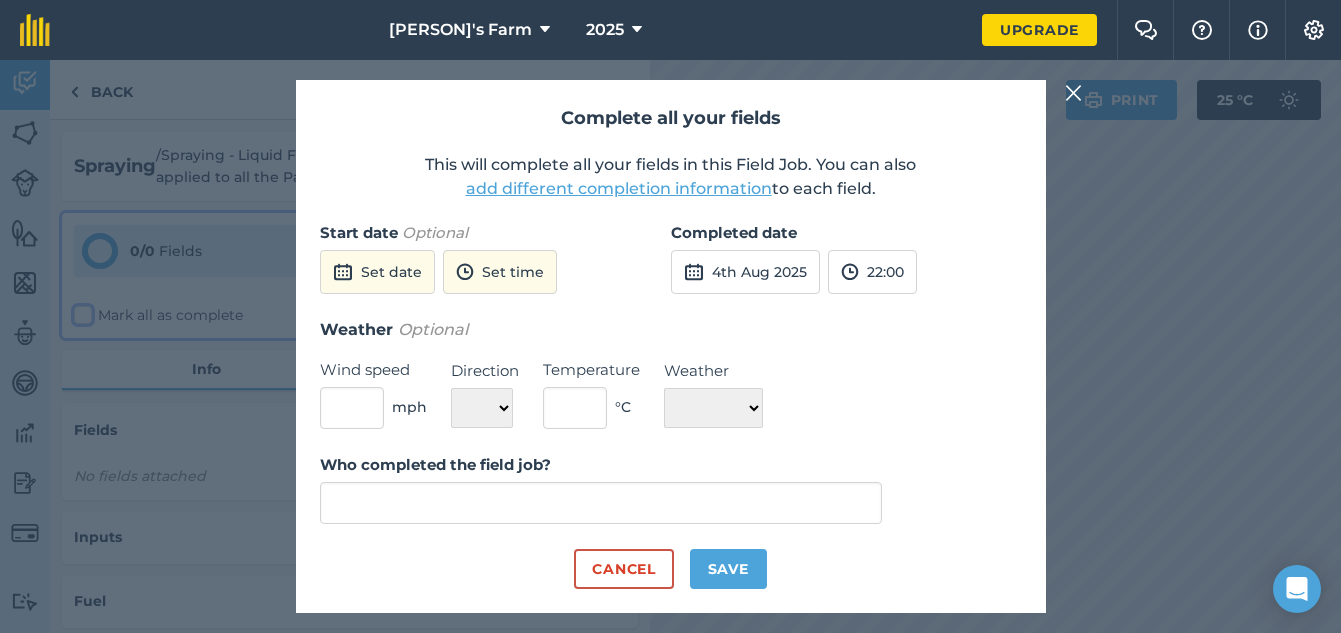 type on "[FIRST] [LAST]" 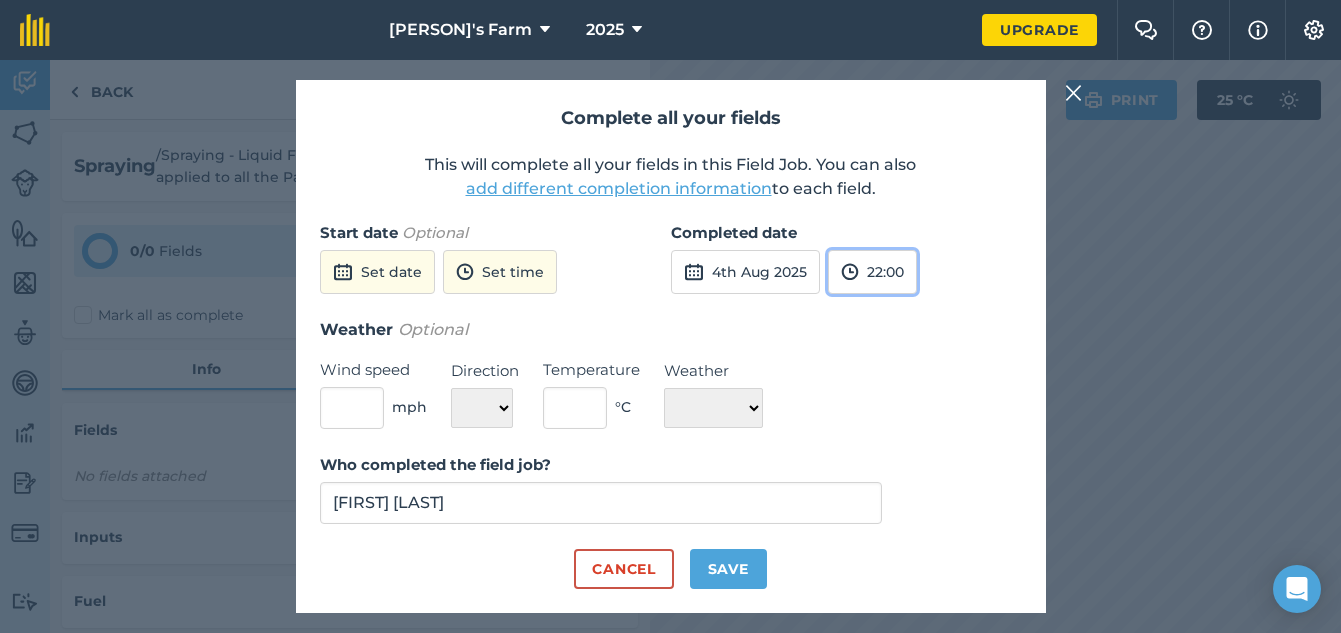 click on "22:00" at bounding box center (872, 272) 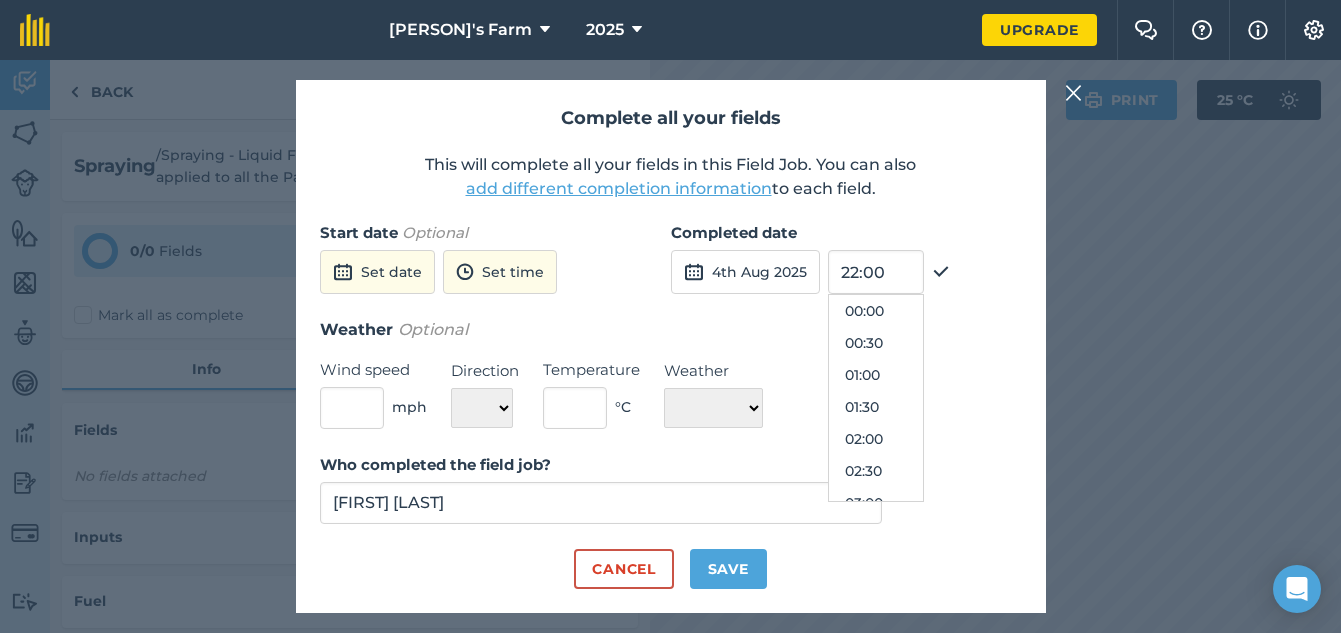 scroll, scrollTop: 1312, scrollLeft: 0, axis: vertical 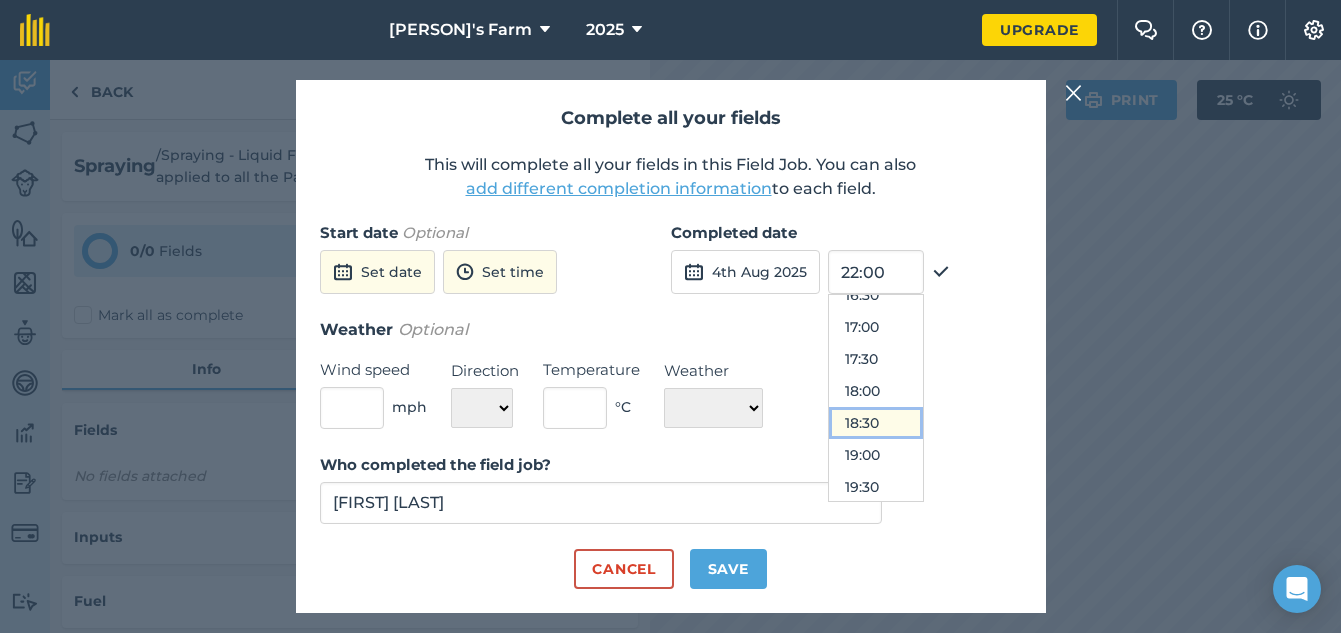 click on "18:30" at bounding box center (876, 423) 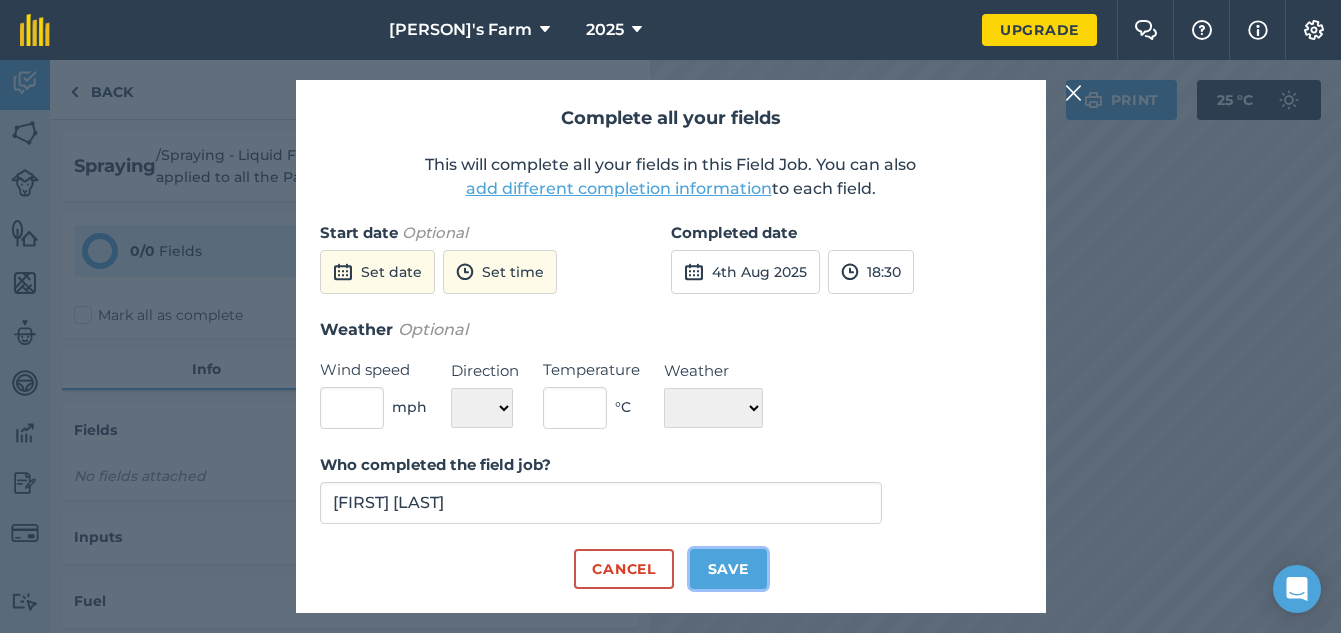click on "Save" at bounding box center [728, 569] 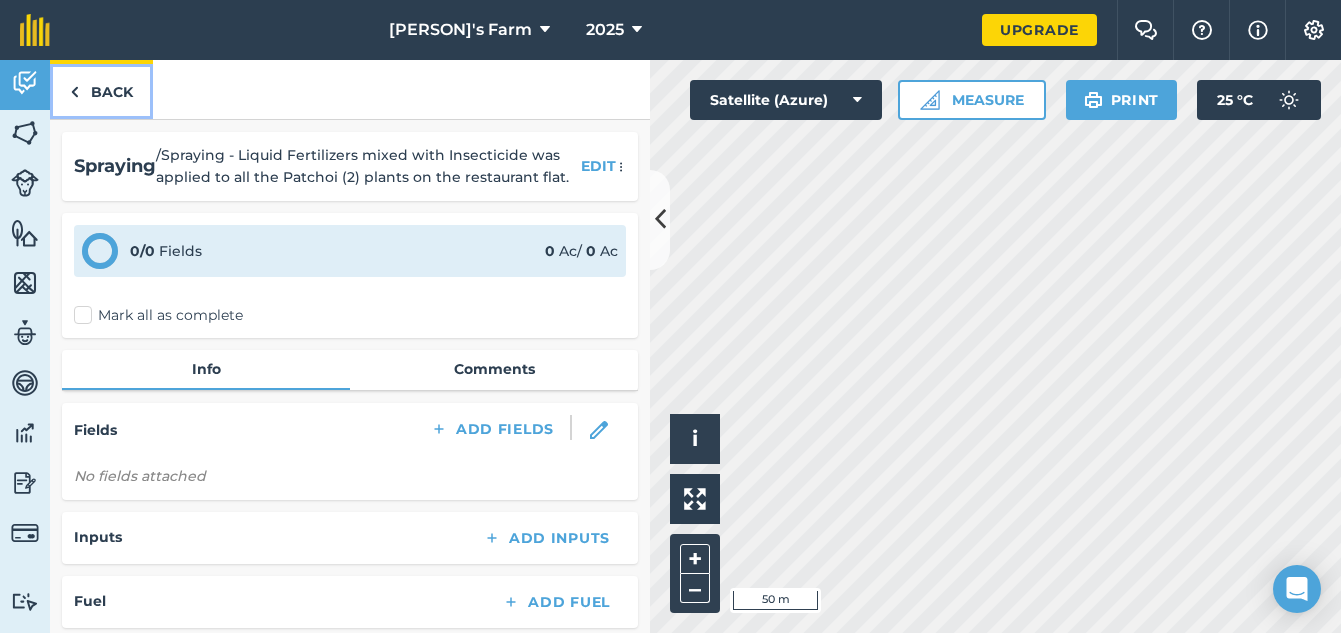 click on "Back" at bounding box center [101, 89] 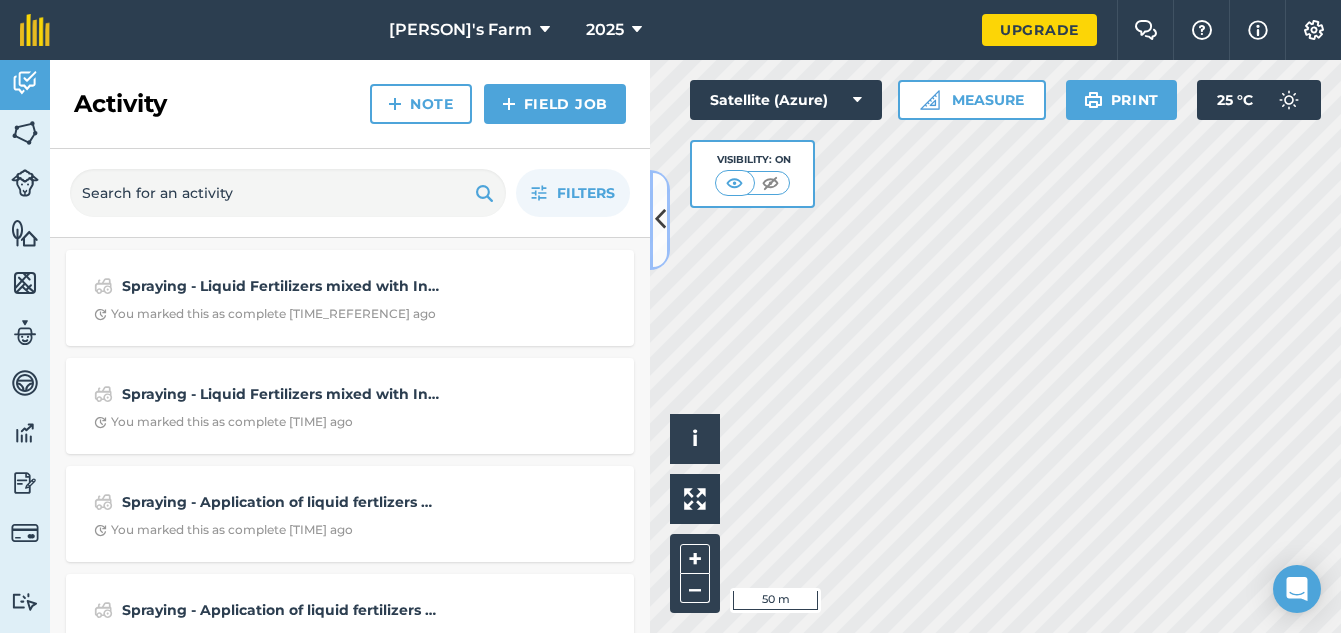 click at bounding box center [660, 219] 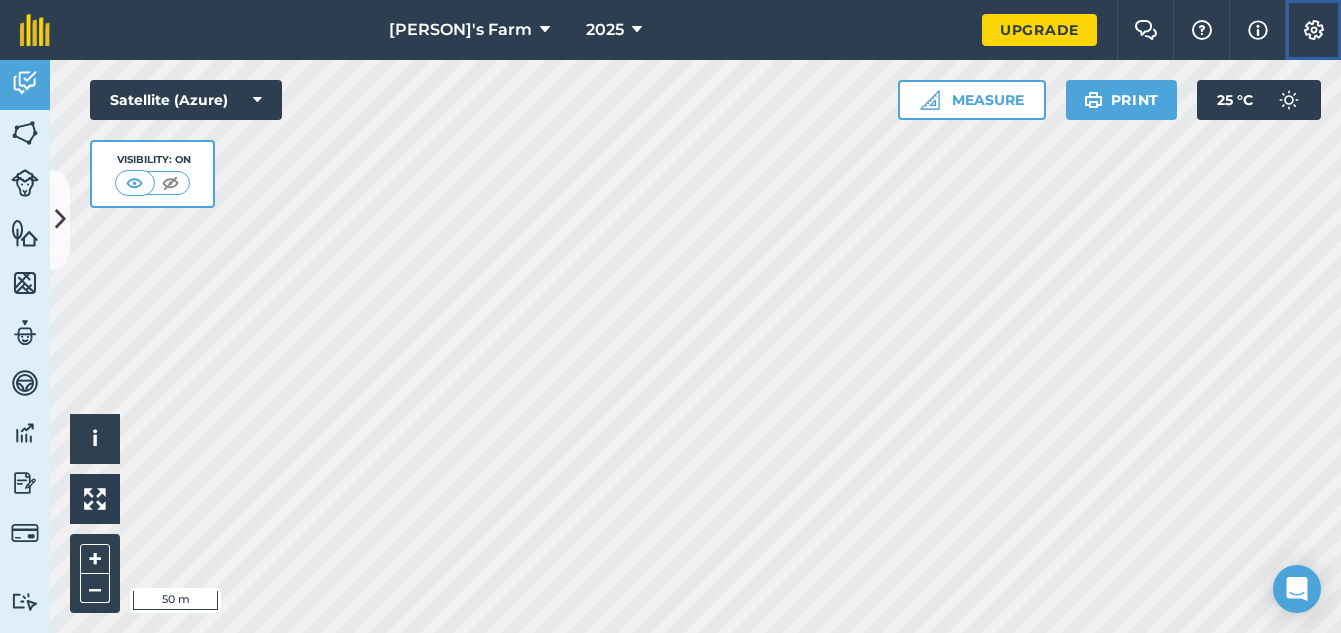 click at bounding box center (1314, 30) 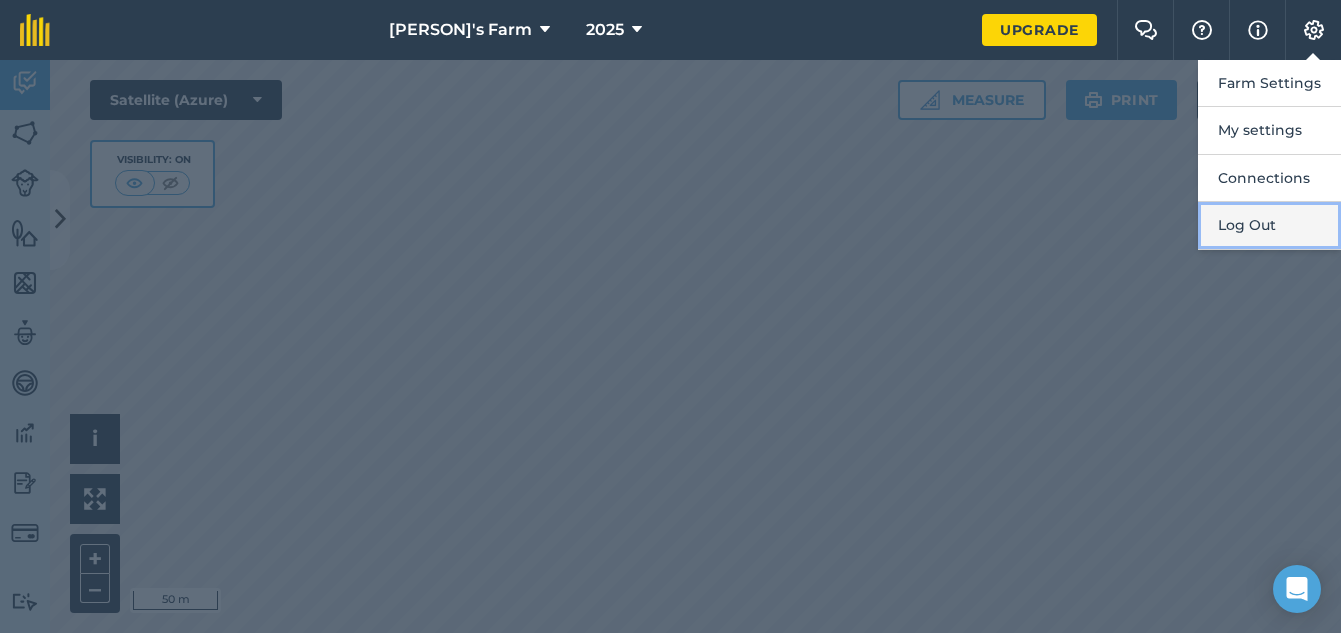 click on "Log Out" at bounding box center [1269, 225] 